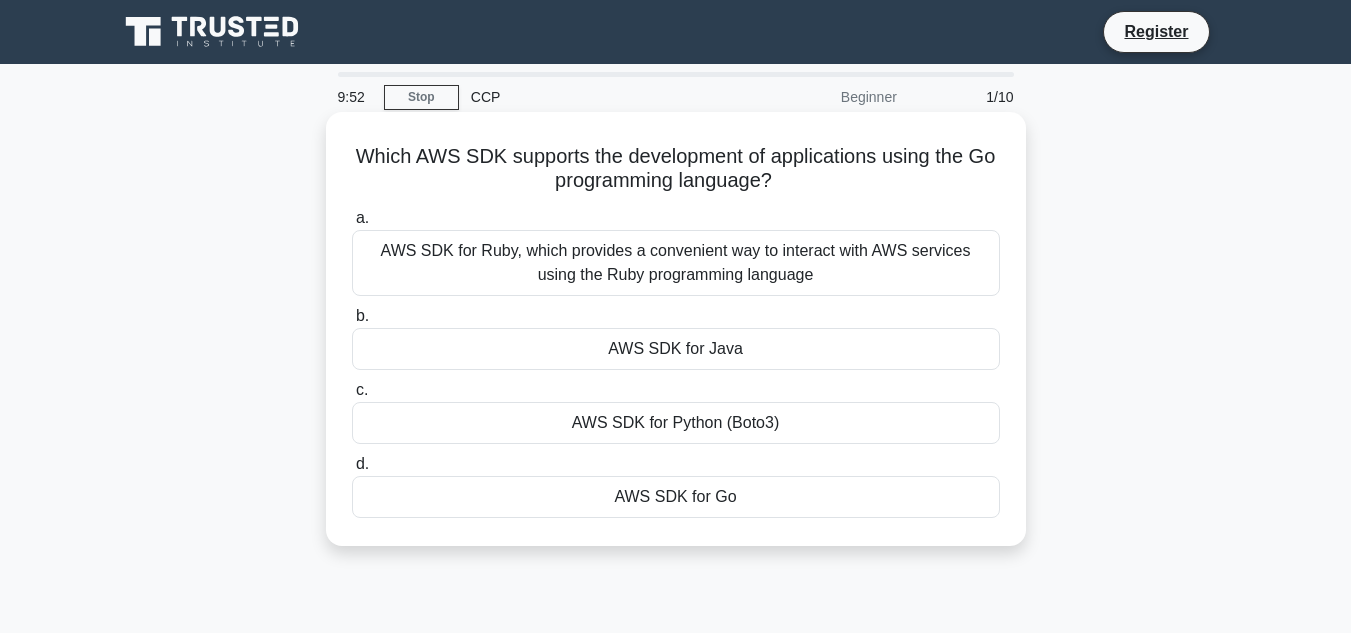 scroll, scrollTop: 0, scrollLeft: 0, axis: both 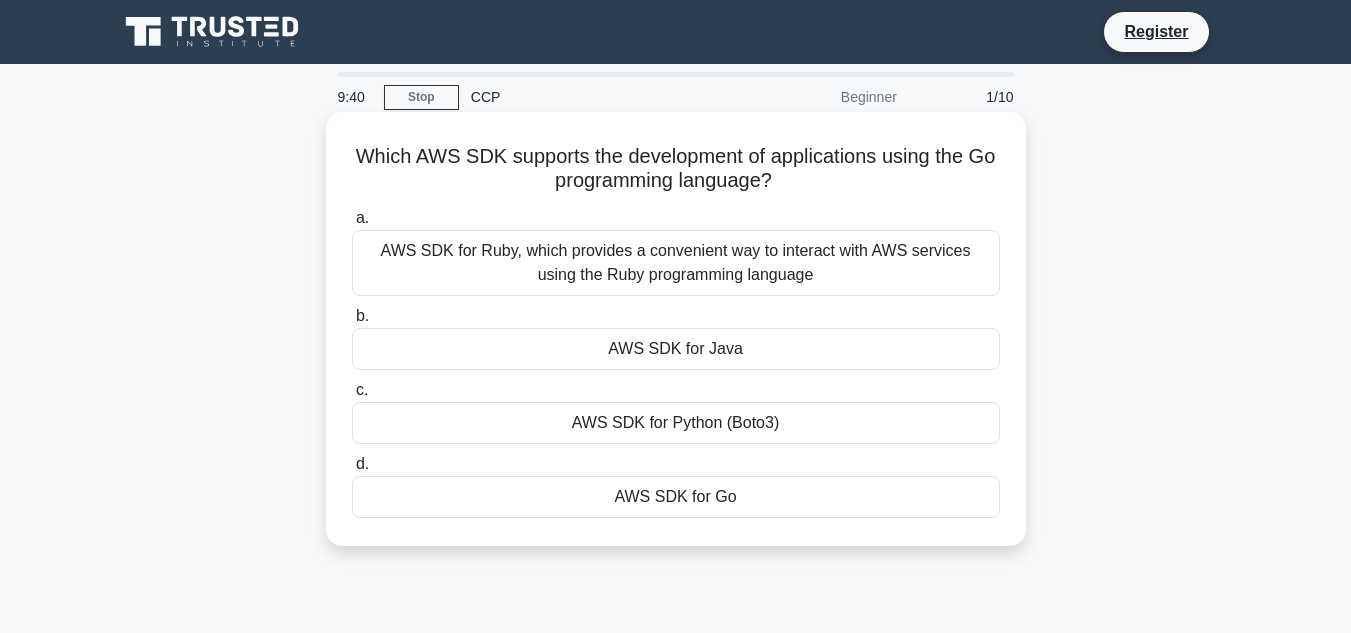click on "AWS SDK for Java" at bounding box center (676, 349) 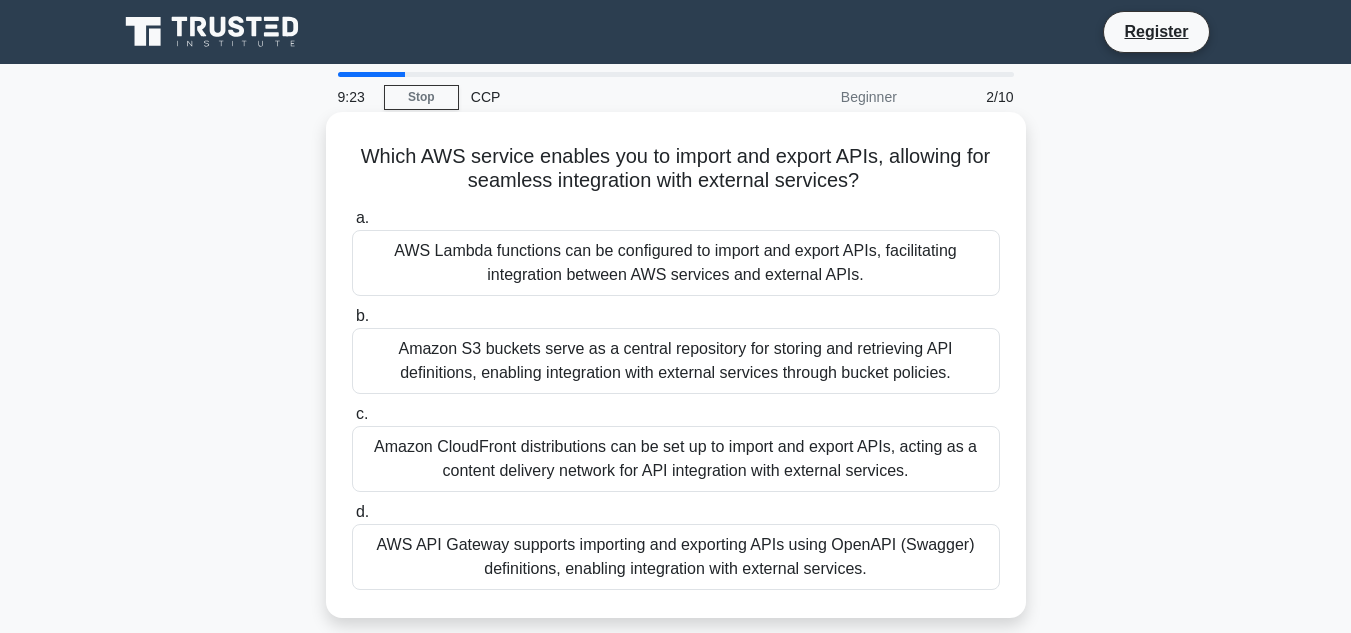 click on "AWS API Gateway supports importing and exporting APIs using OpenAPI (Swagger) definitions, enabling integration with external services." at bounding box center [676, 557] 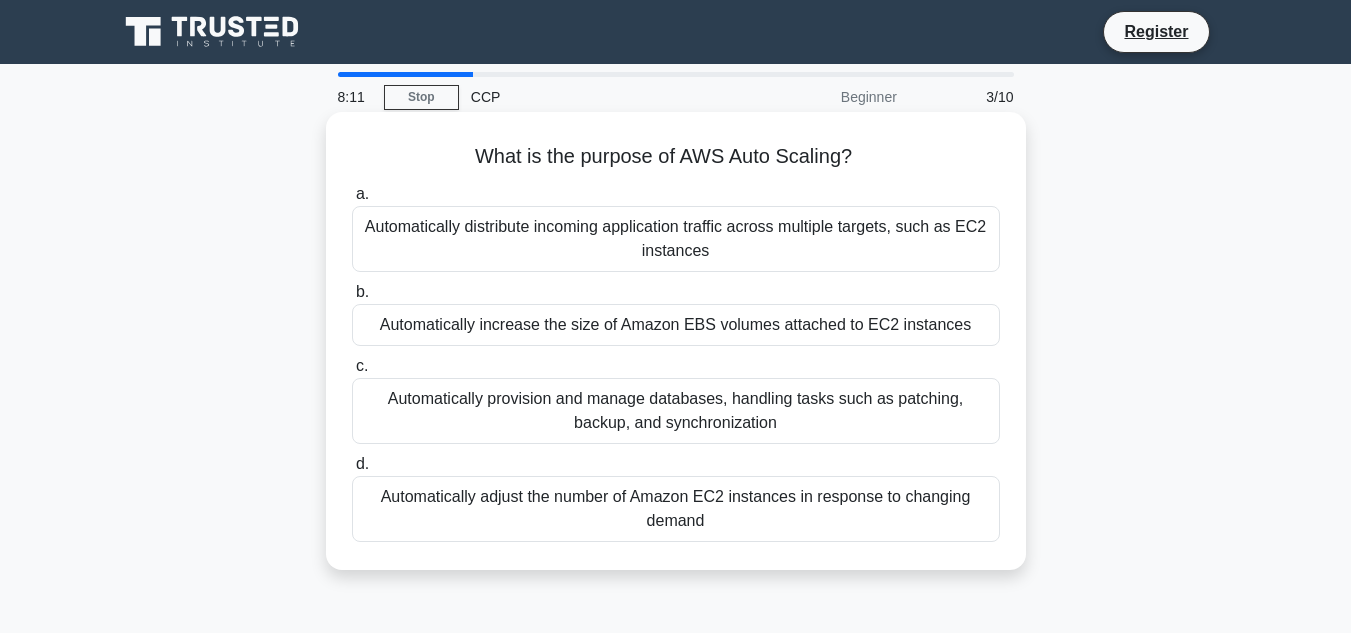 click on "Automatically adjust the number of Amazon EC2 instances in response to changing demand" at bounding box center (676, 509) 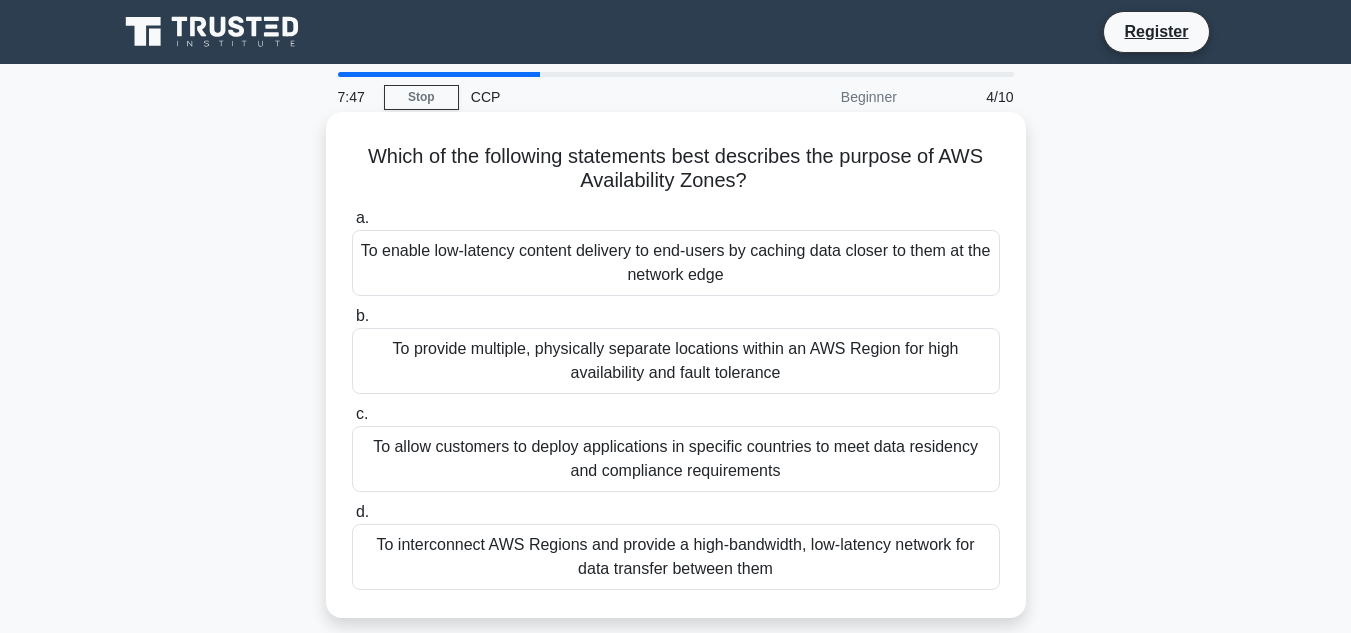 click on "To provide multiple, physically separate locations within an AWS Region for high availability and fault tolerance" at bounding box center [676, 361] 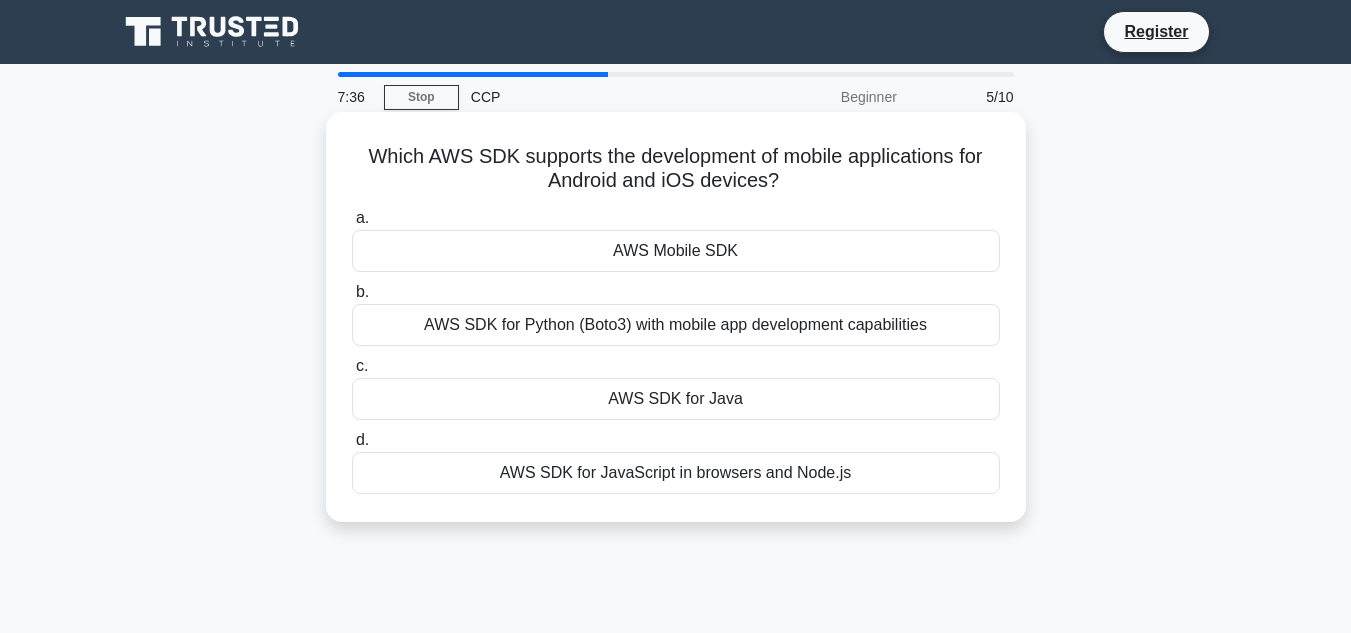 click on "AWS SDK for Python (Boto3) with mobile app development capabilities" at bounding box center [676, 325] 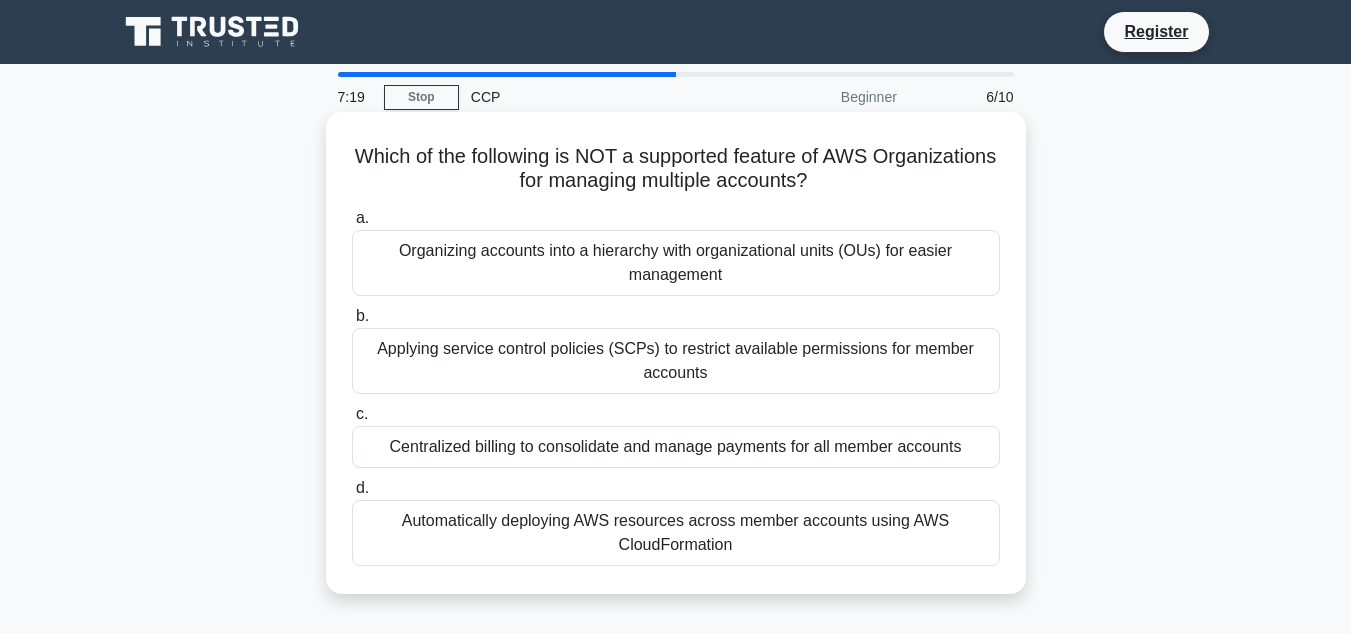click on "Automatically deploying AWS resources across member accounts using AWS CloudFormation" at bounding box center (676, 533) 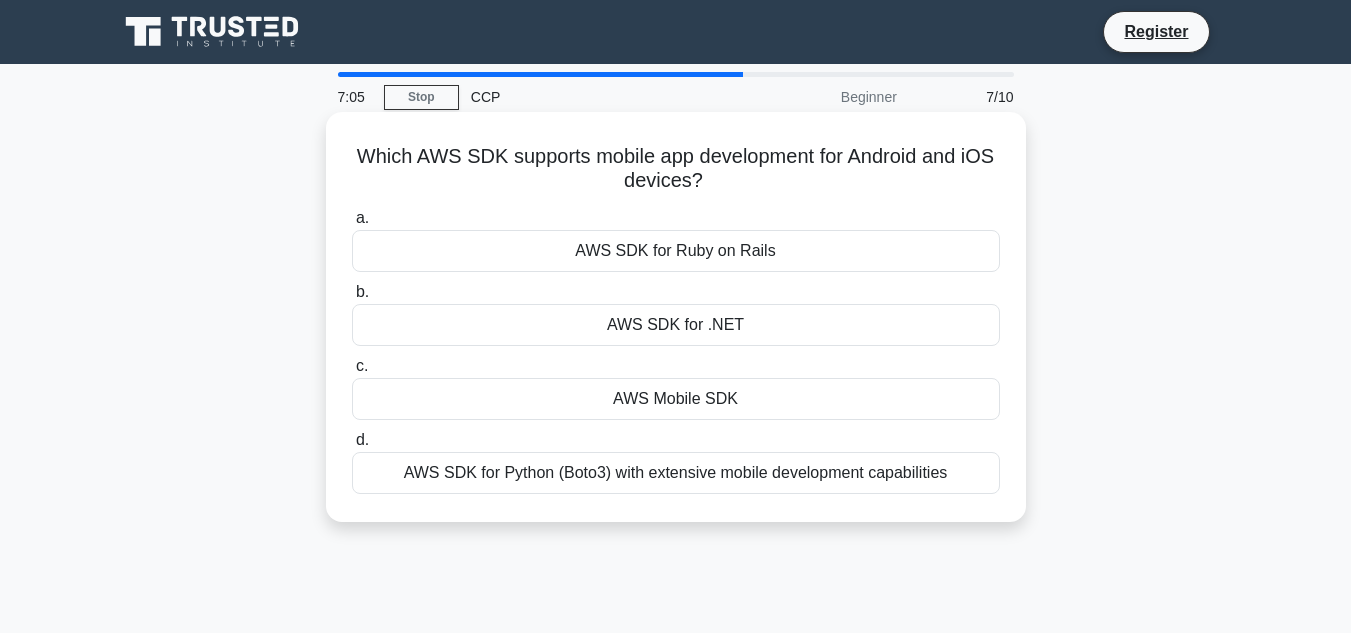 click on "AWS SDK for Python (Boto3) with extensive mobile development capabilities" at bounding box center [676, 473] 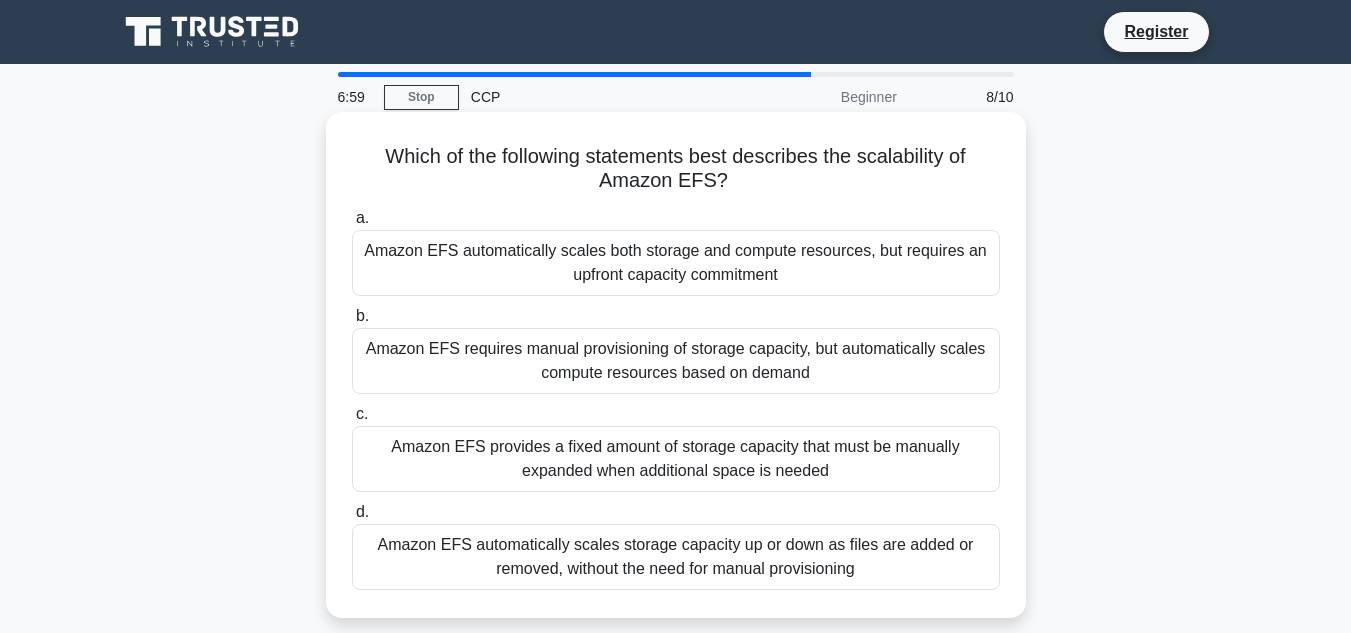 click on "Amazon EFS automatically scales both storage and compute resources, but requires an upfront capacity commitment" at bounding box center (676, 263) 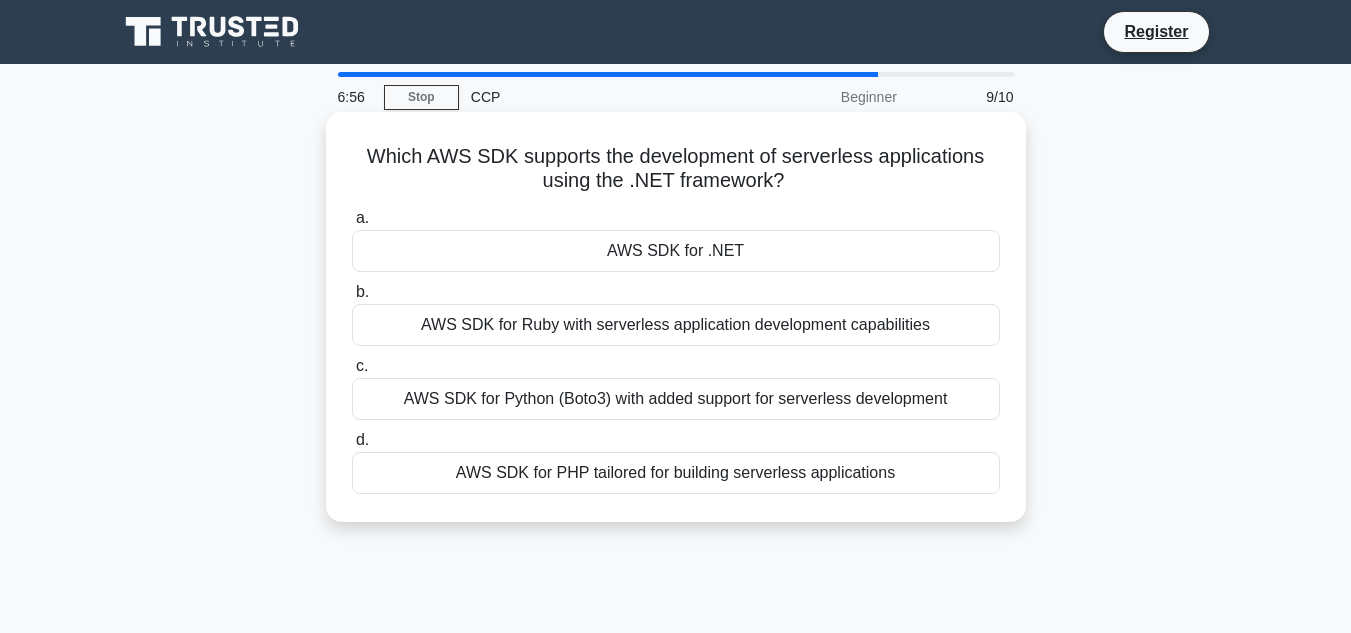 click on "c.
AWS SDK for Python (Boto3) with added support for serverless development" at bounding box center [676, 387] 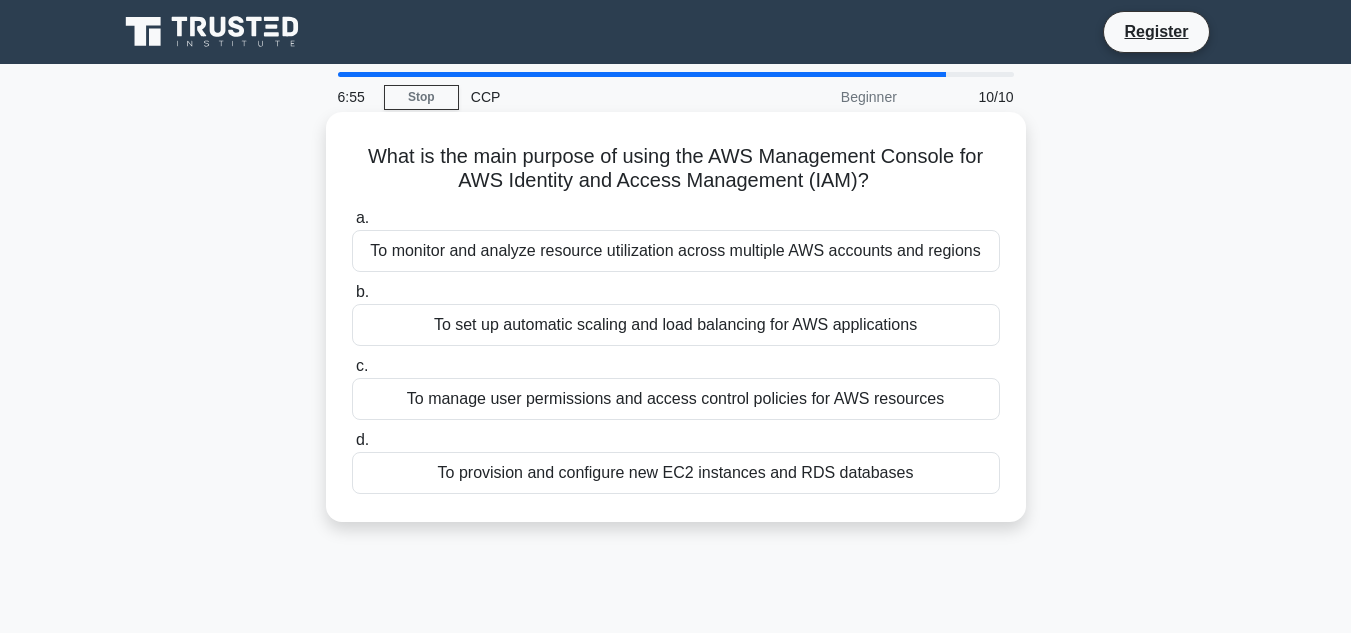 click on "a.
To monitor and analyze resource utilization across multiple AWS accounts and regions
b.
To set up automatic scaling and load balancing for AWS applications" at bounding box center (676, 350) 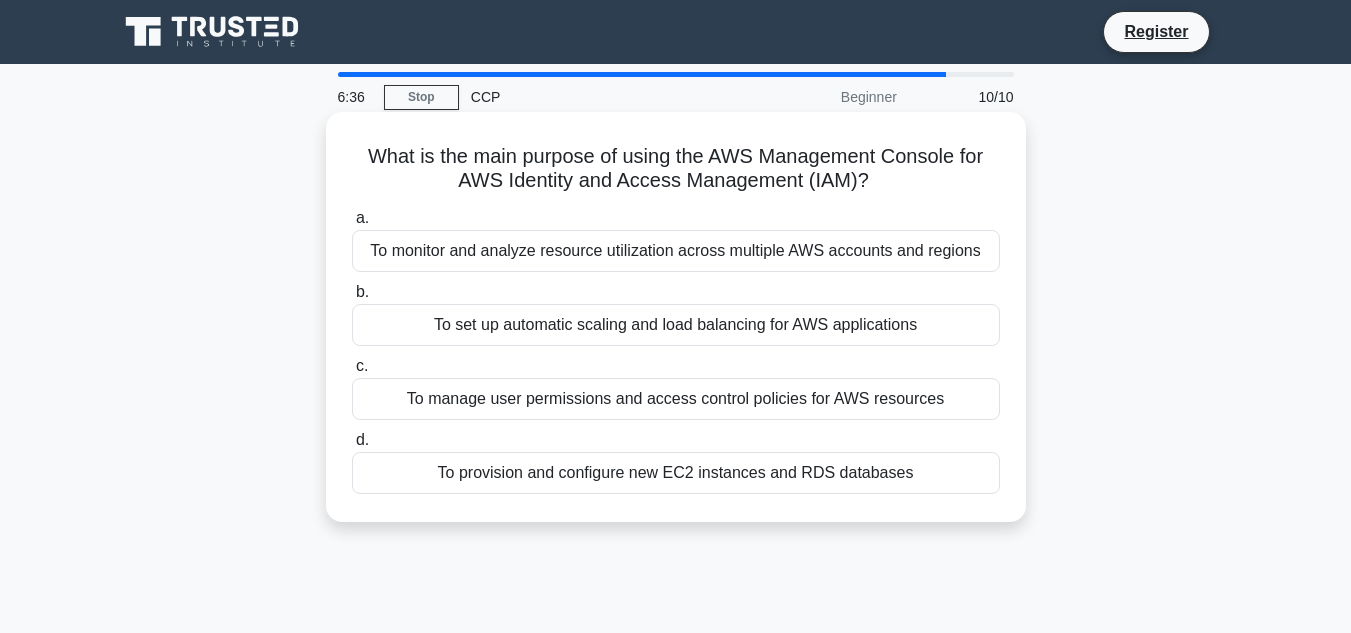 click on "To manage user permissions and access control policies for AWS resources" at bounding box center (676, 399) 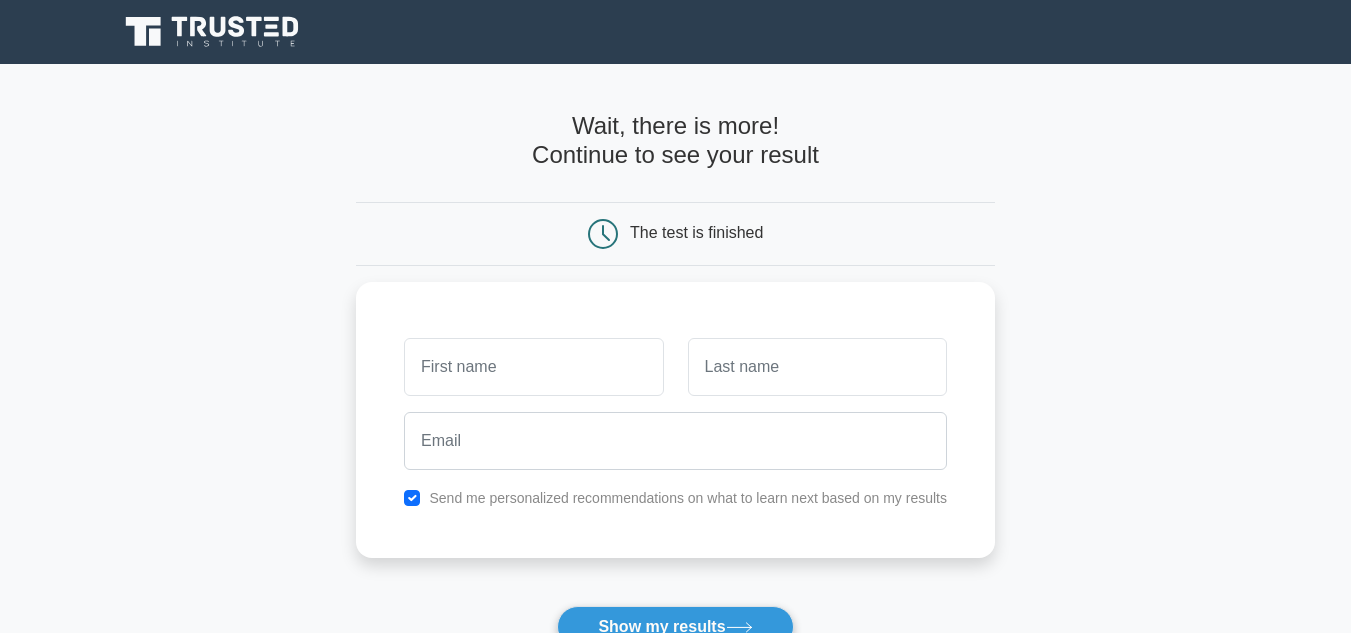 scroll, scrollTop: 0, scrollLeft: 0, axis: both 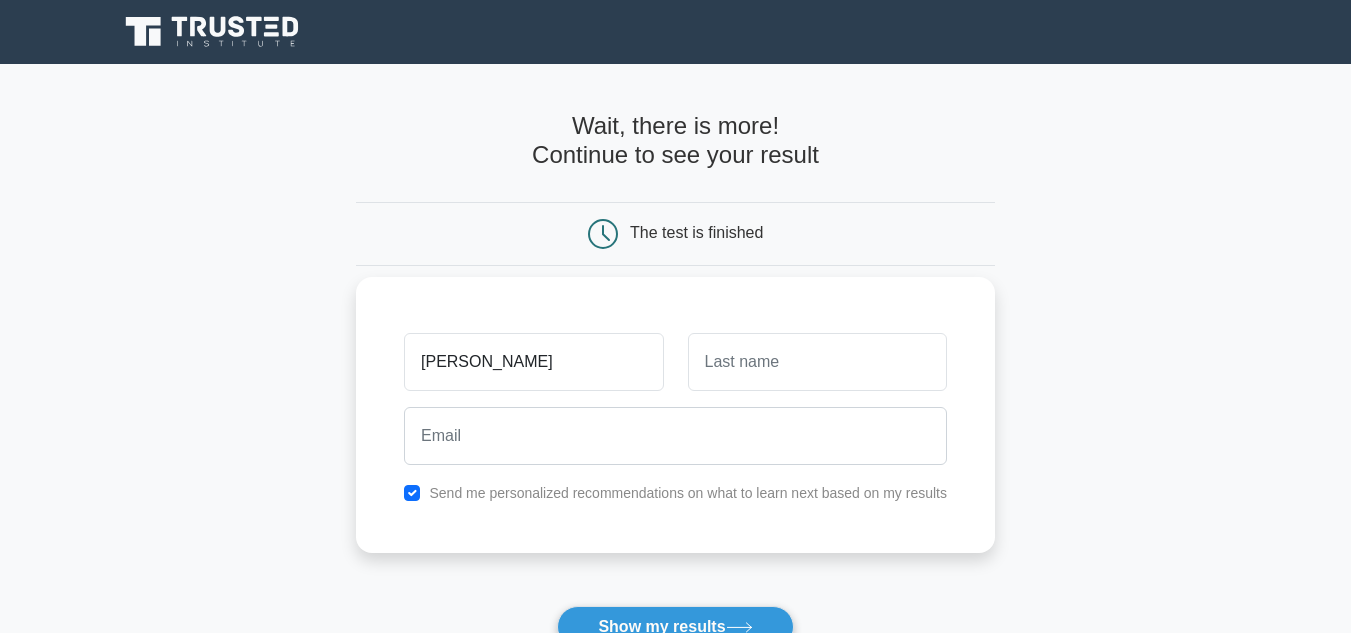 type on "[PERSON_NAME]" 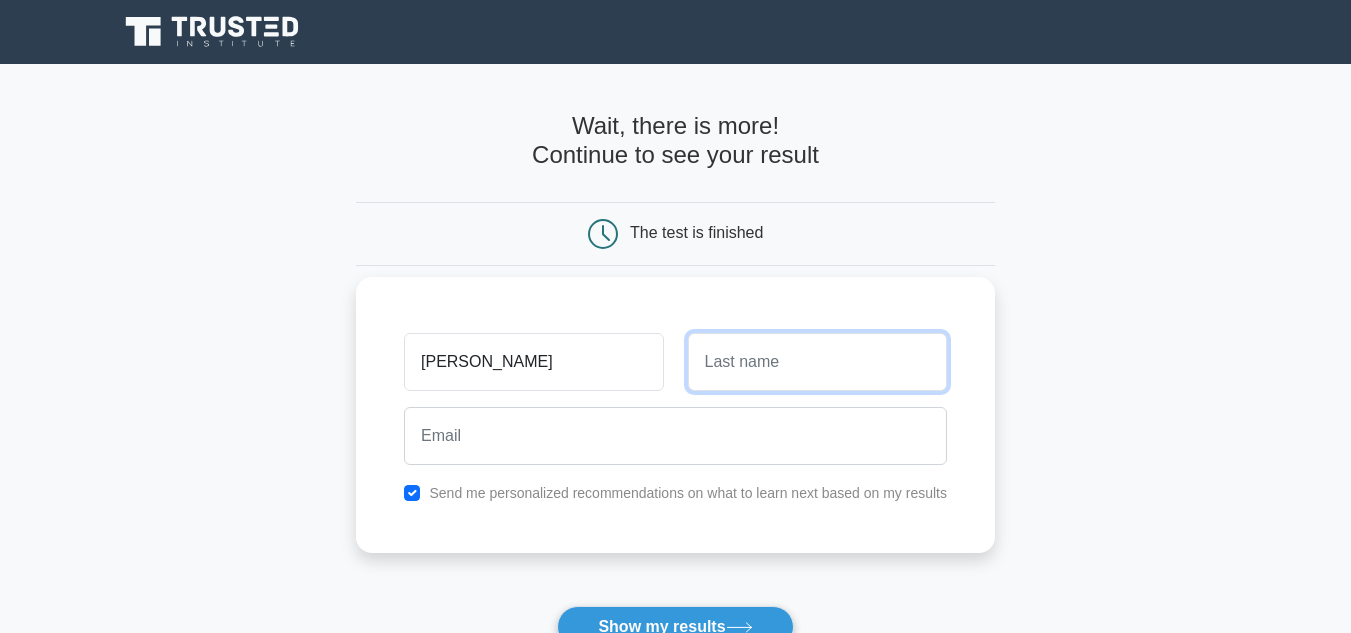 click at bounding box center (817, 362) 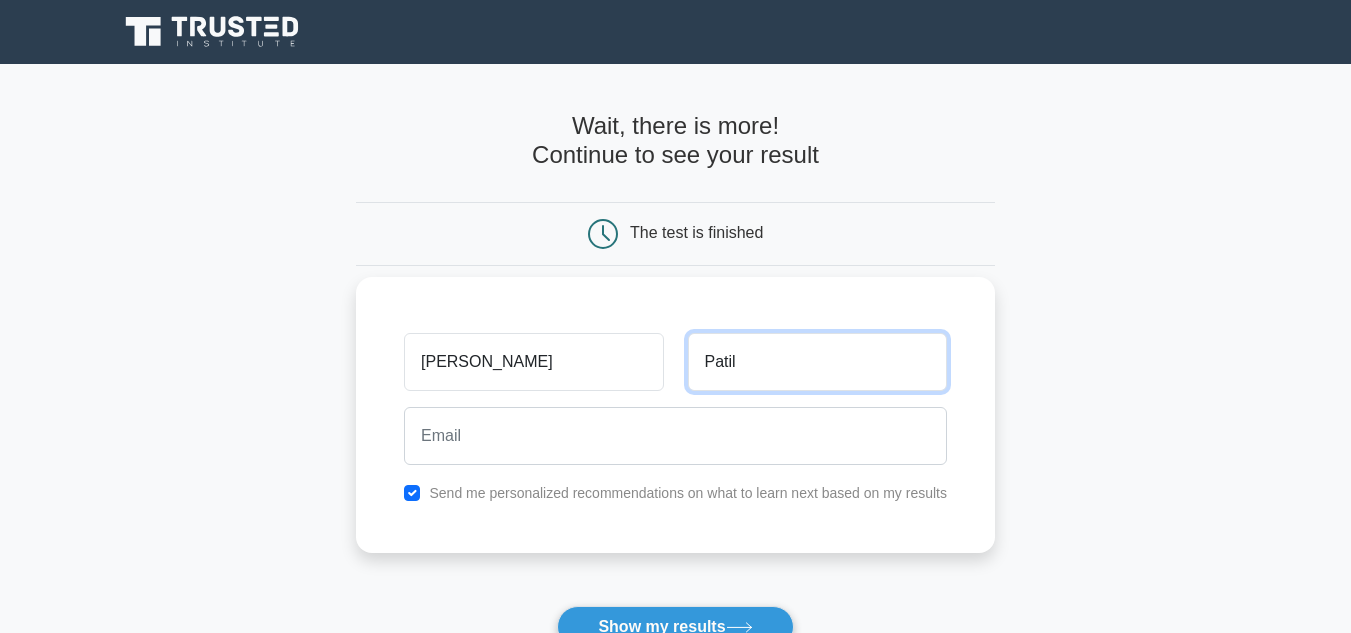 type on "Patil" 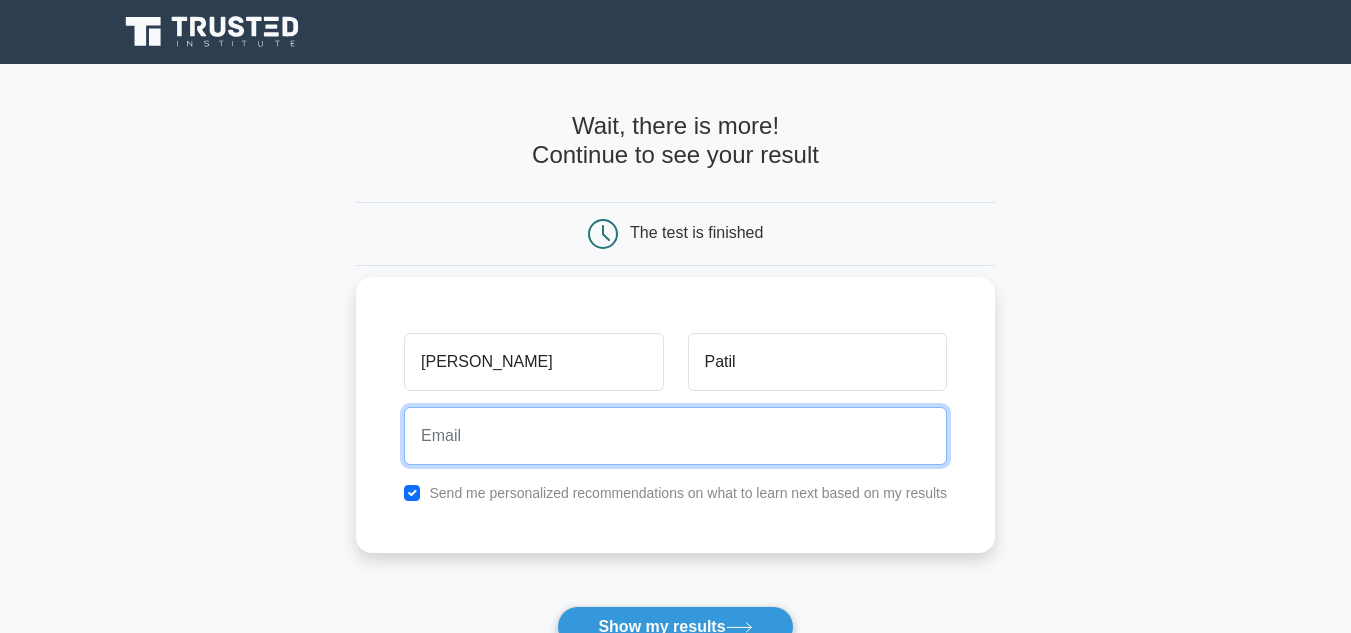 click at bounding box center [675, 436] 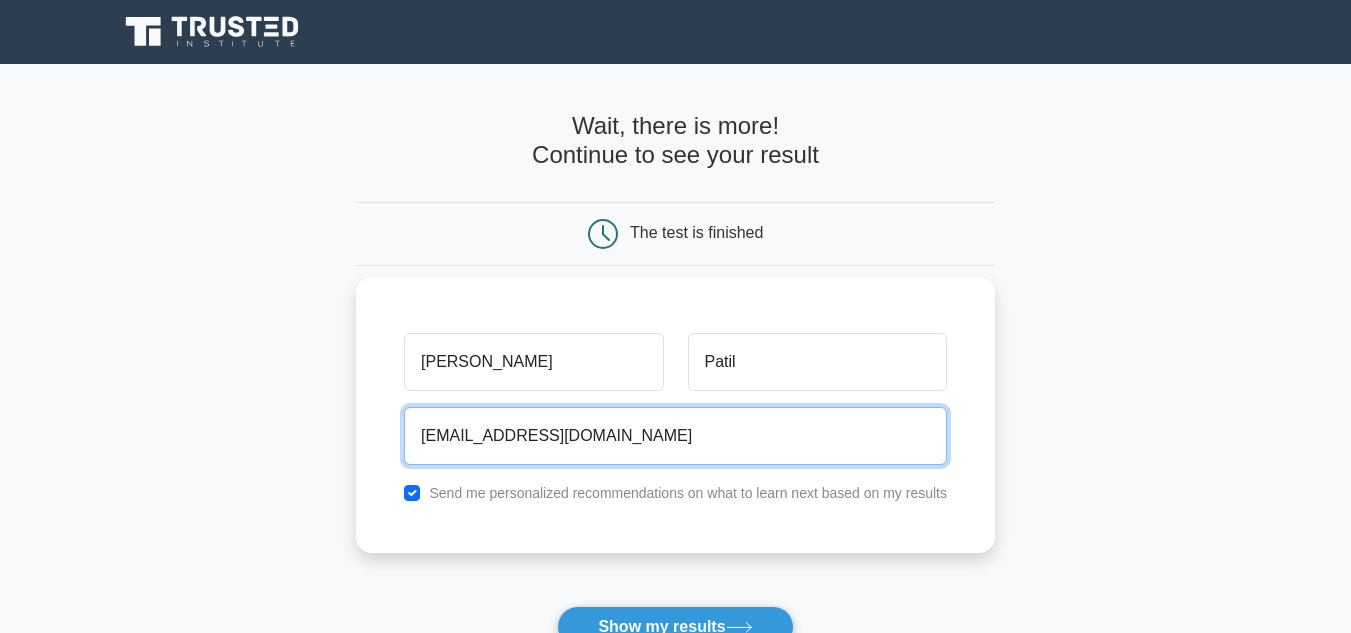type on "[EMAIL_ADDRESS][DOMAIN_NAME]" 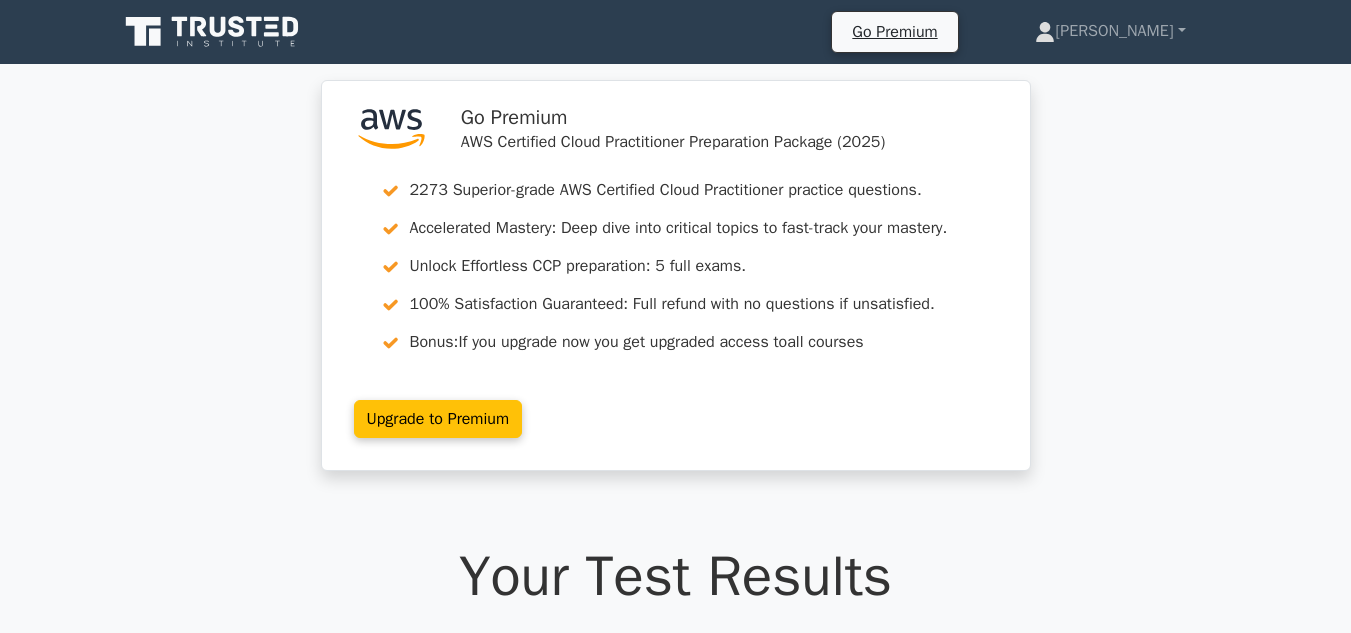 scroll, scrollTop: 107, scrollLeft: 0, axis: vertical 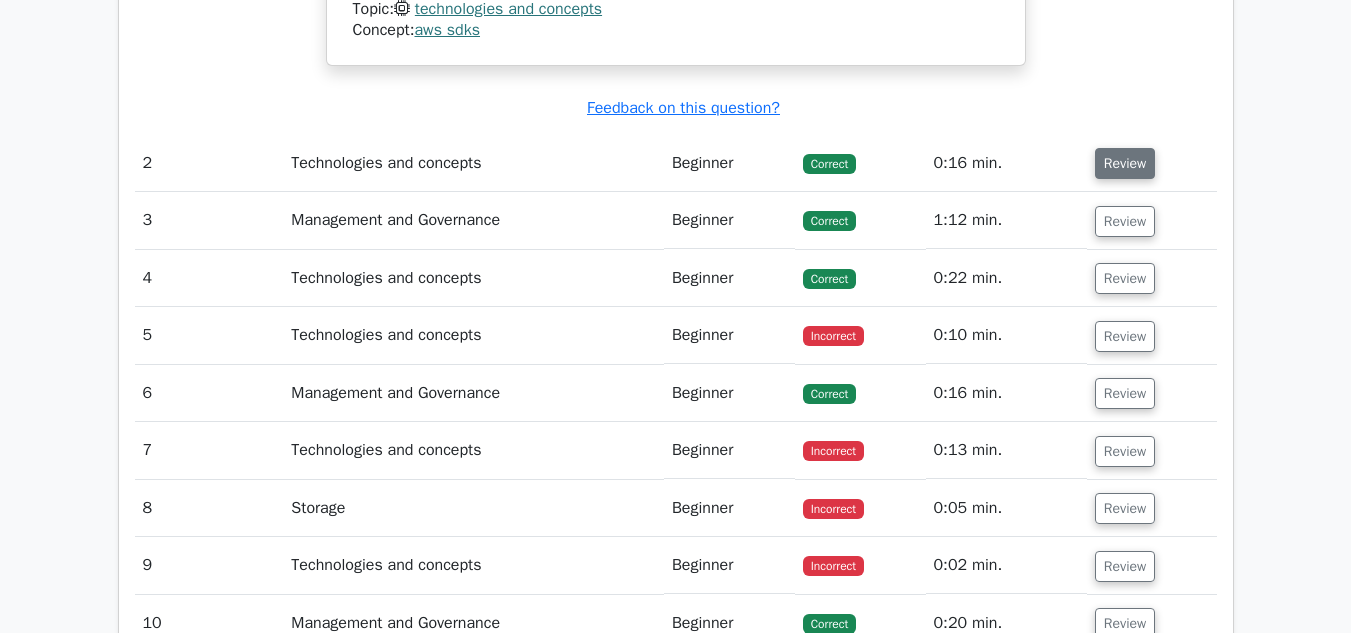click on "Review" at bounding box center (1125, 163) 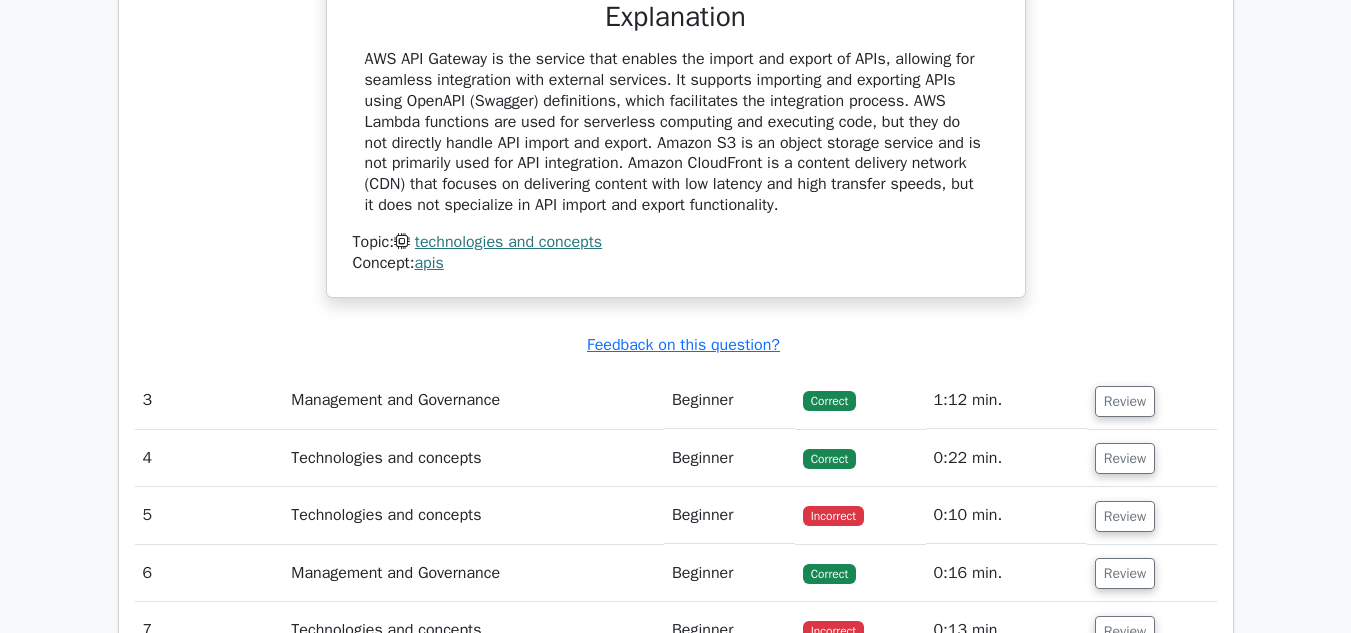scroll, scrollTop: 2744, scrollLeft: 0, axis: vertical 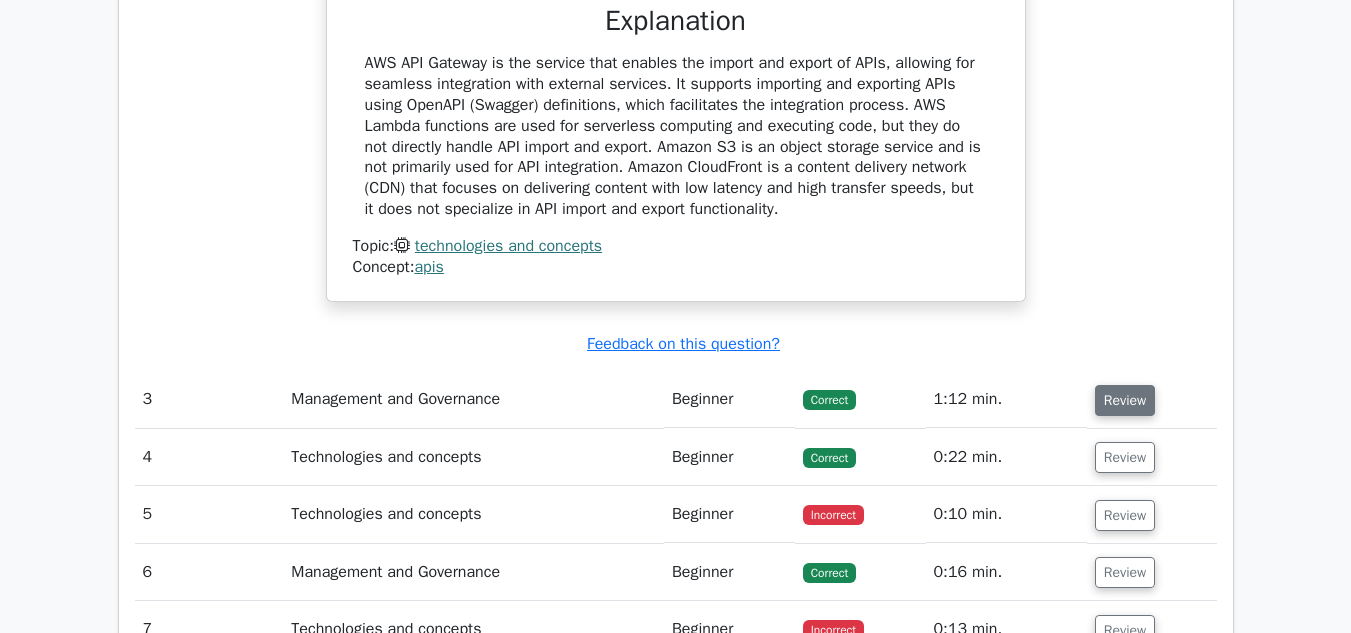 click on "Review" at bounding box center [1125, 400] 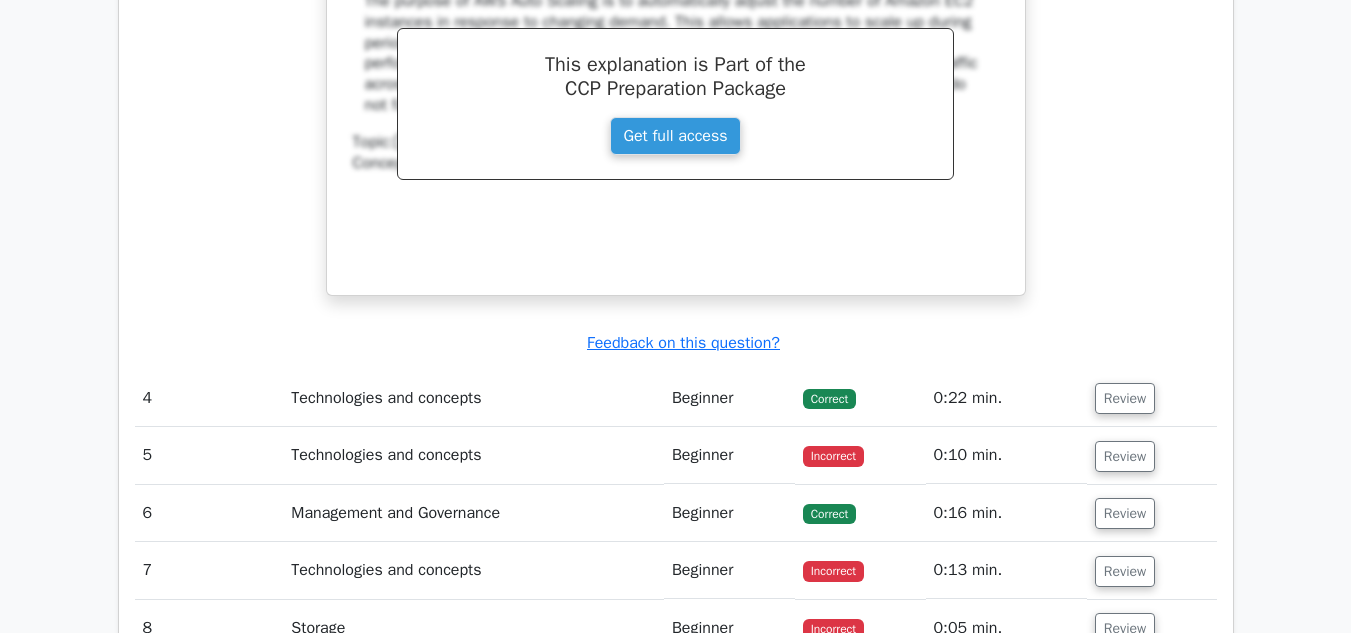 scroll, scrollTop: 3649, scrollLeft: 0, axis: vertical 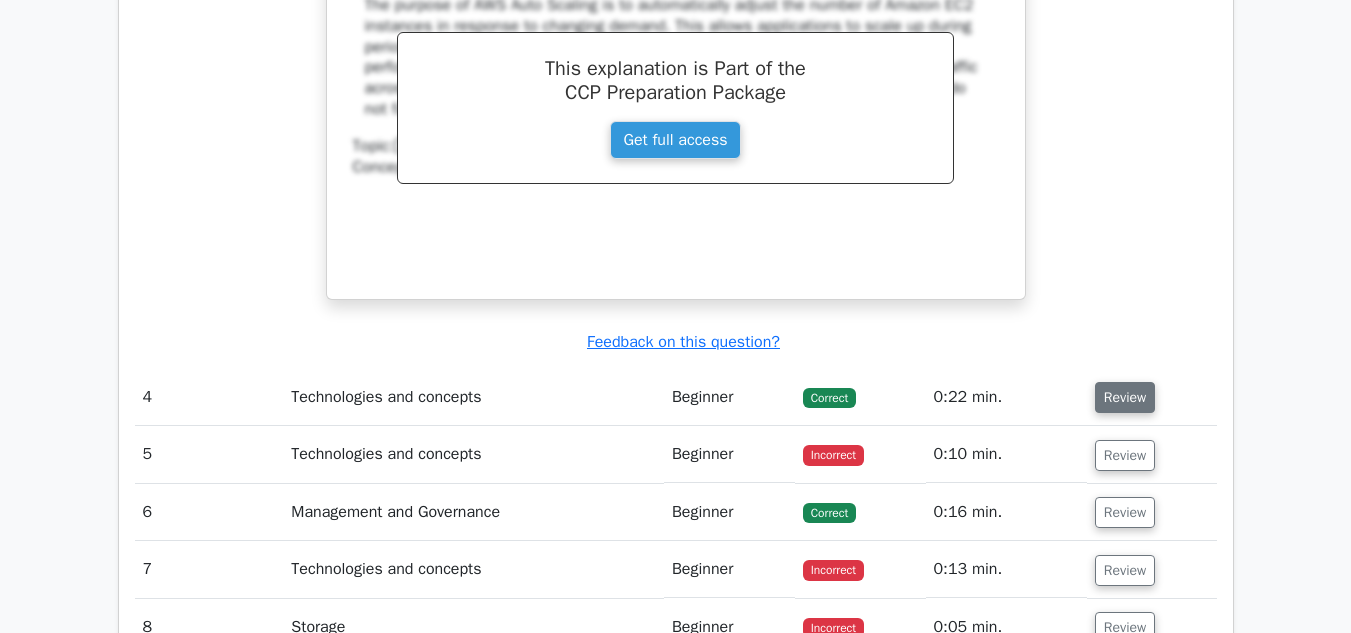 click on "Review" at bounding box center [1125, 397] 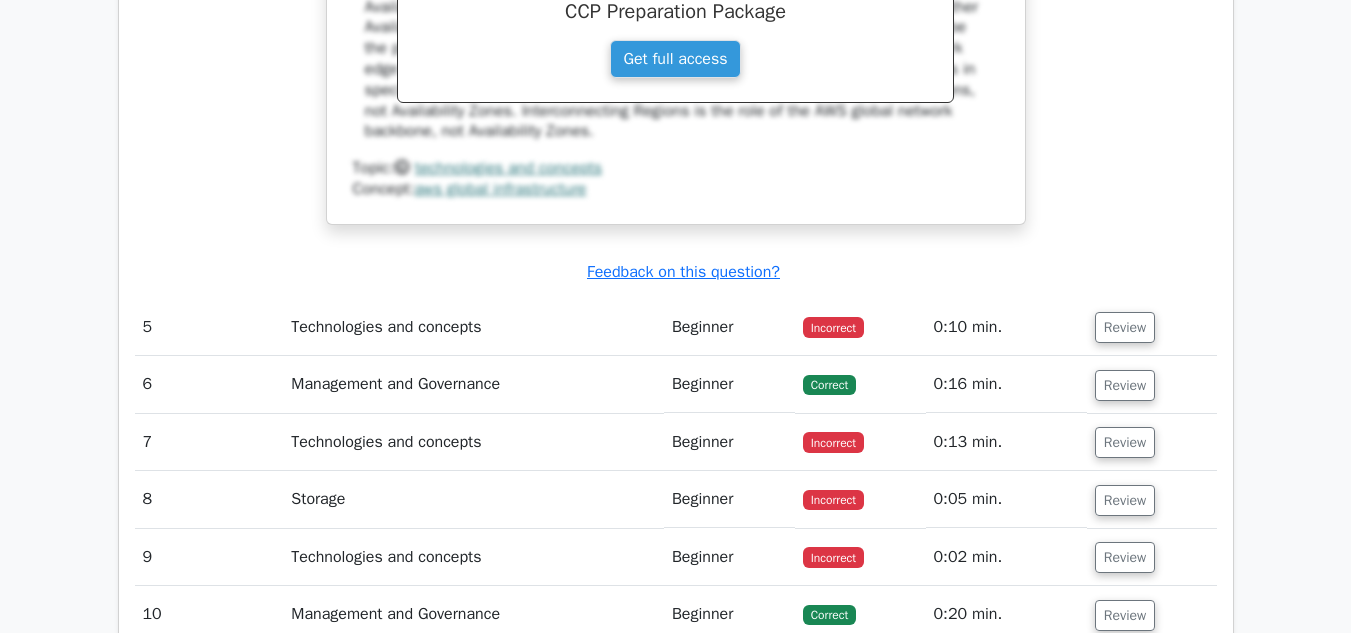 scroll, scrollTop: 4674, scrollLeft: 0, axis: vertical 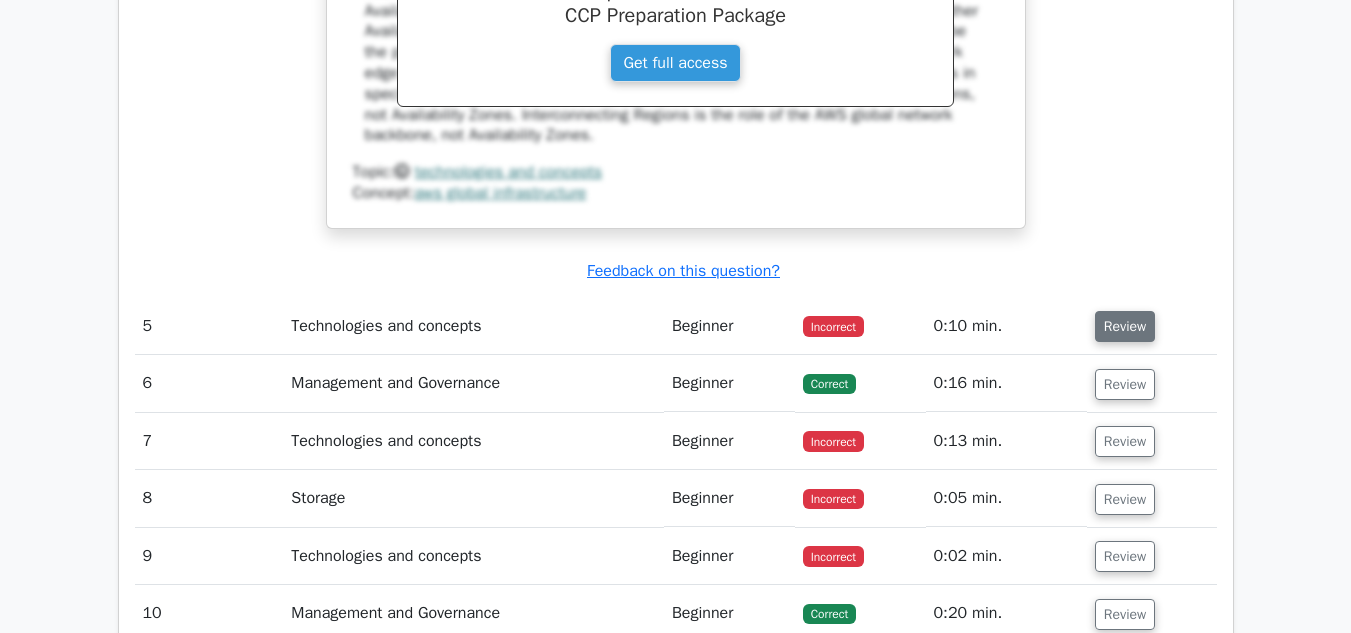 click on "Review" at bounding box center [1125, 326] 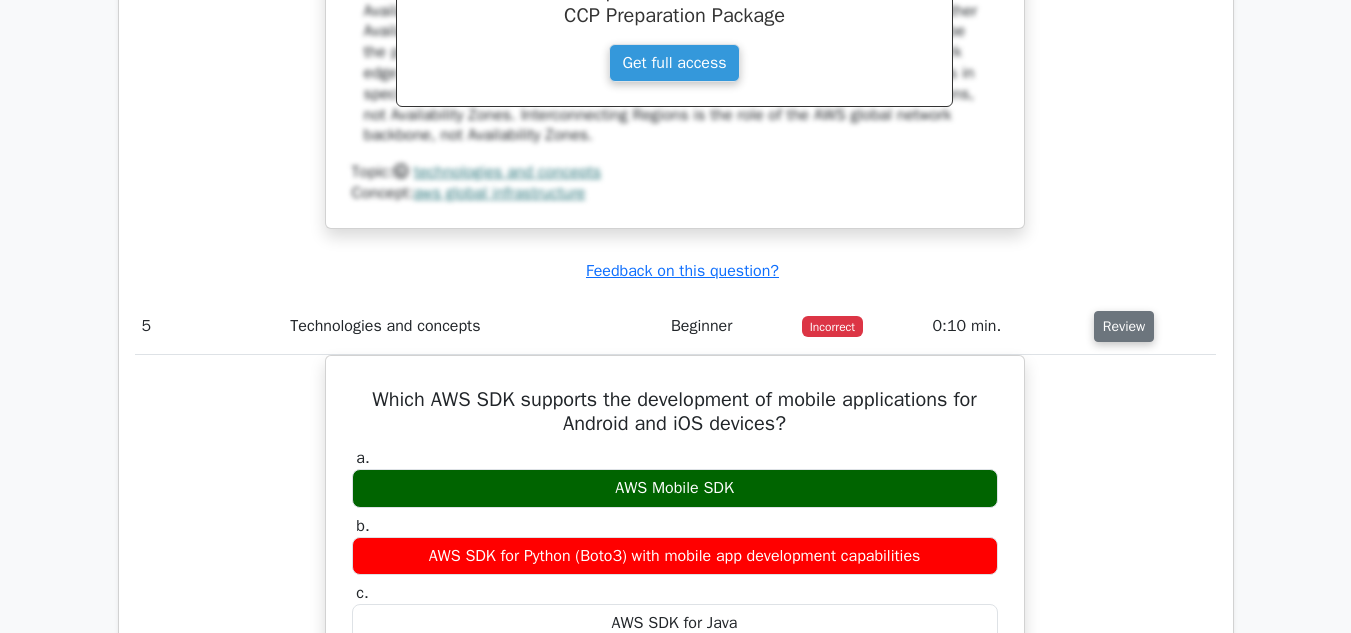 scroll, scrollTop: 0, scrollLeft: 0, axis: both 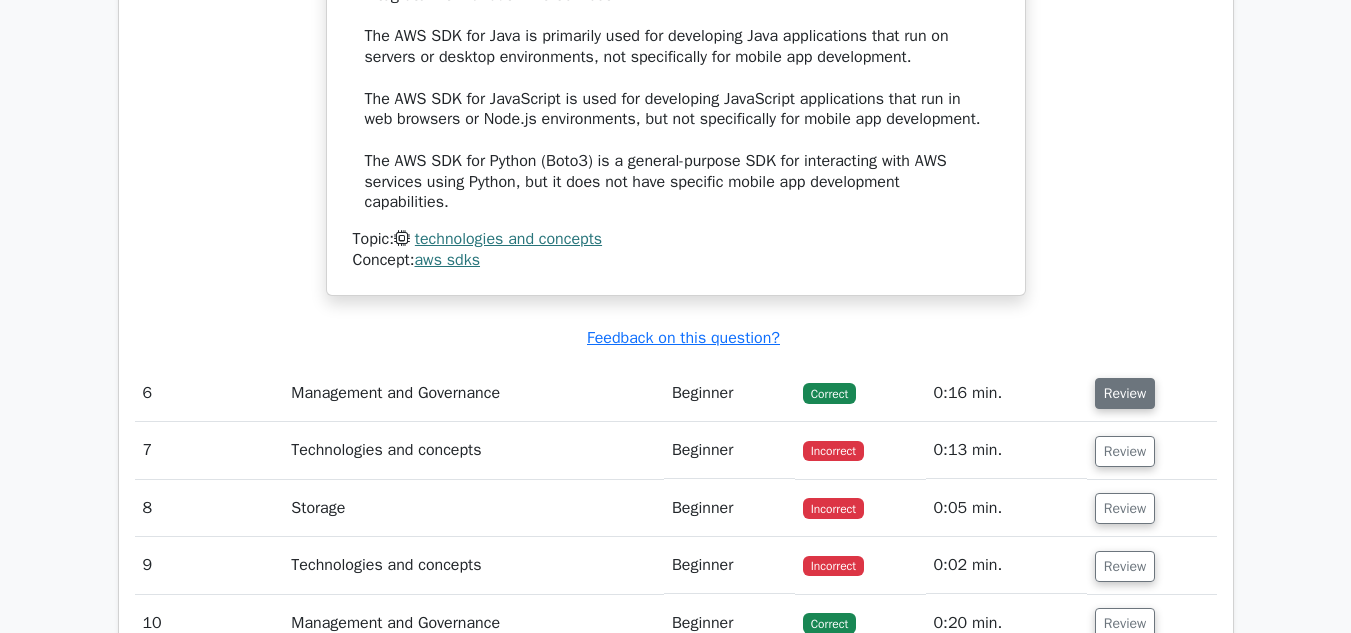 click on "Review" at bounding box center (1125, 393) 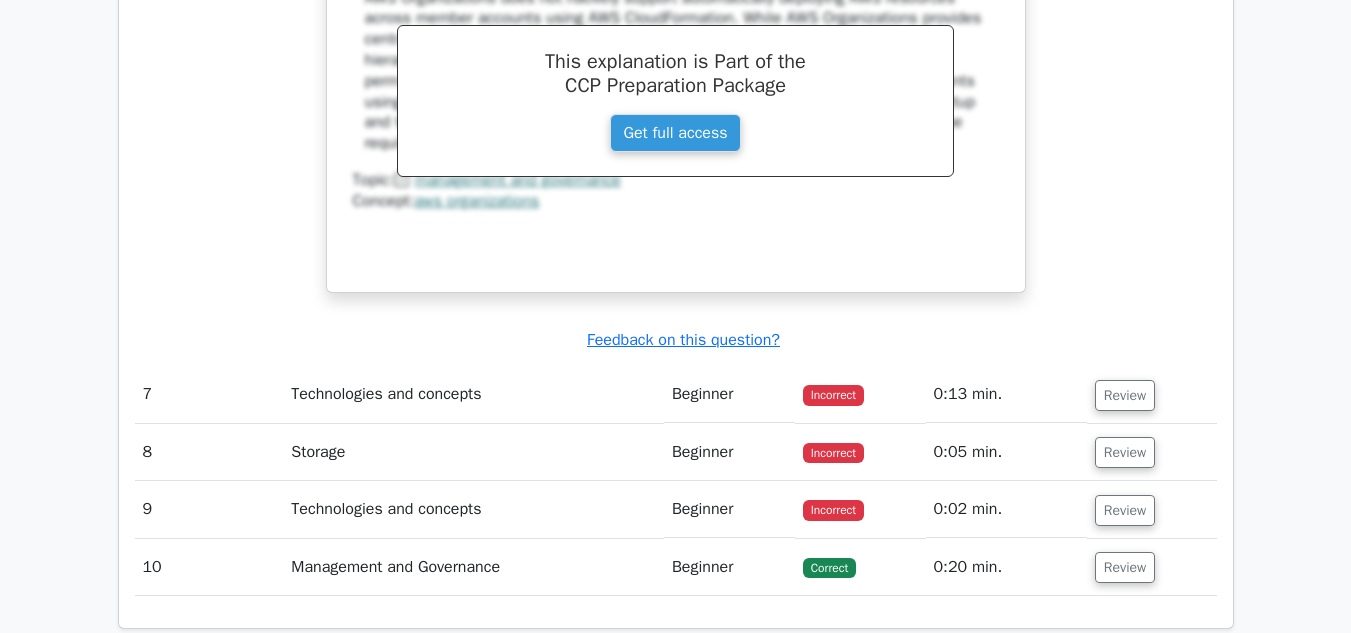 scroll, scrollTop: 6466, scrollLeft: 0, axis: vertical 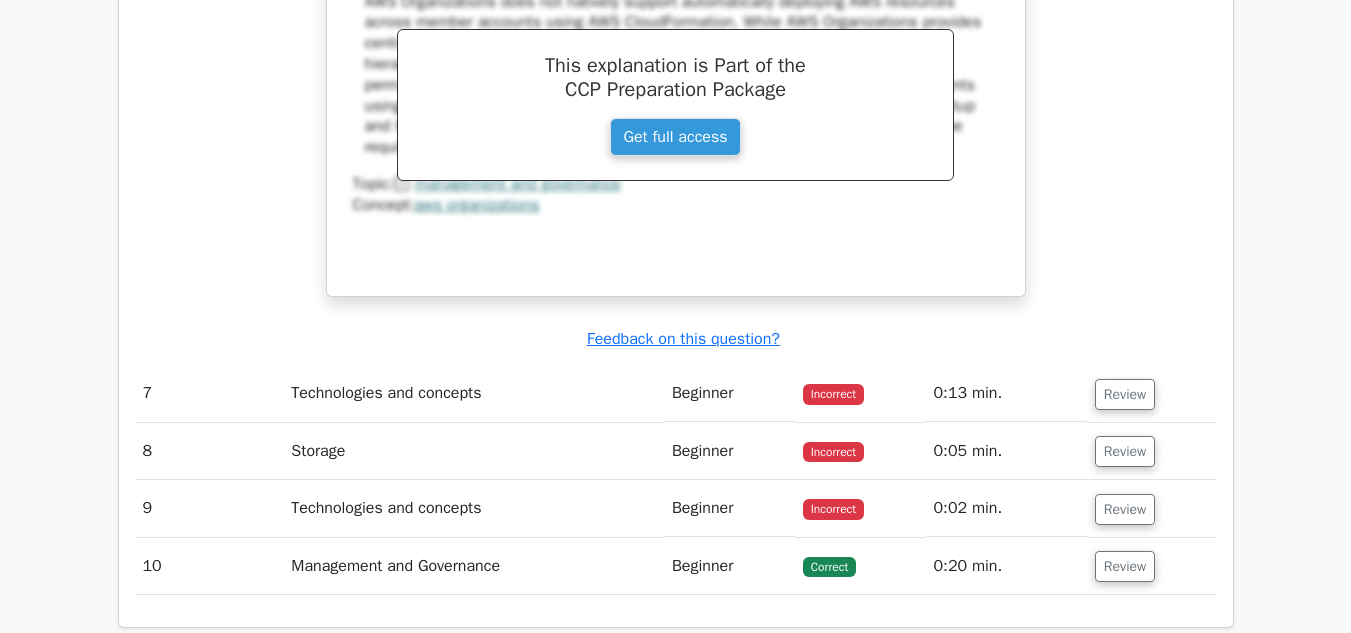 click on "Review" at bounding box center [1152, 393] 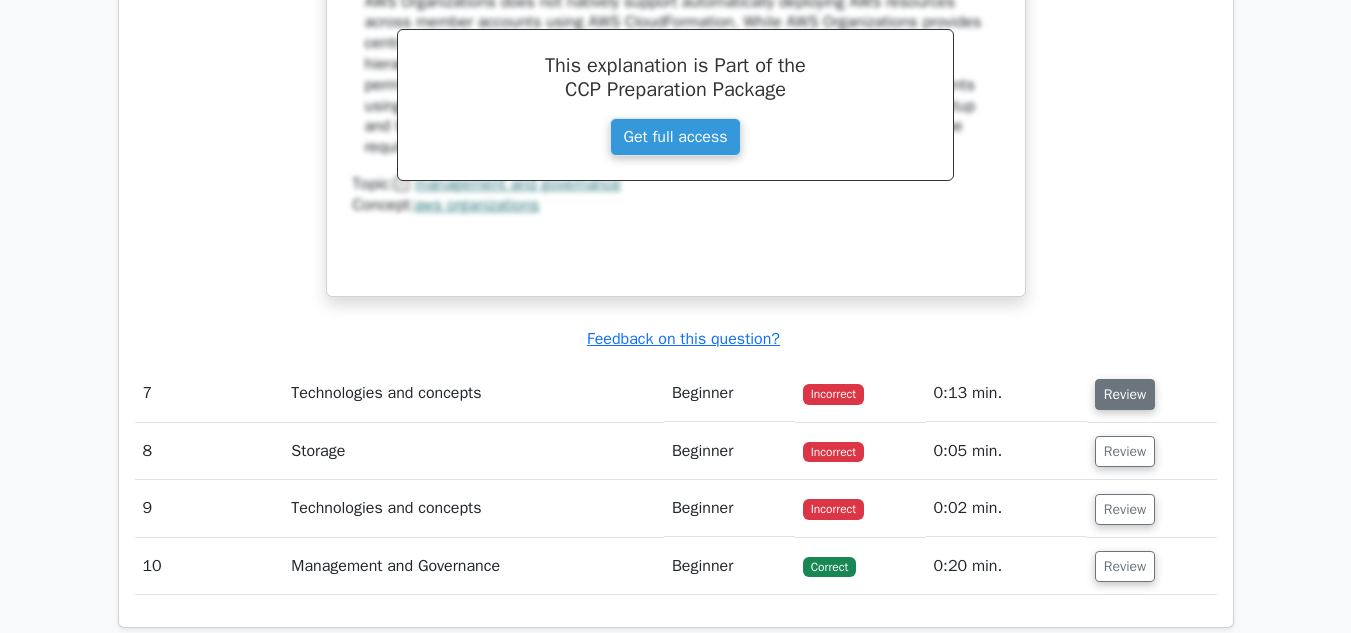 click on "Review" at bounding box center [1125, 394] 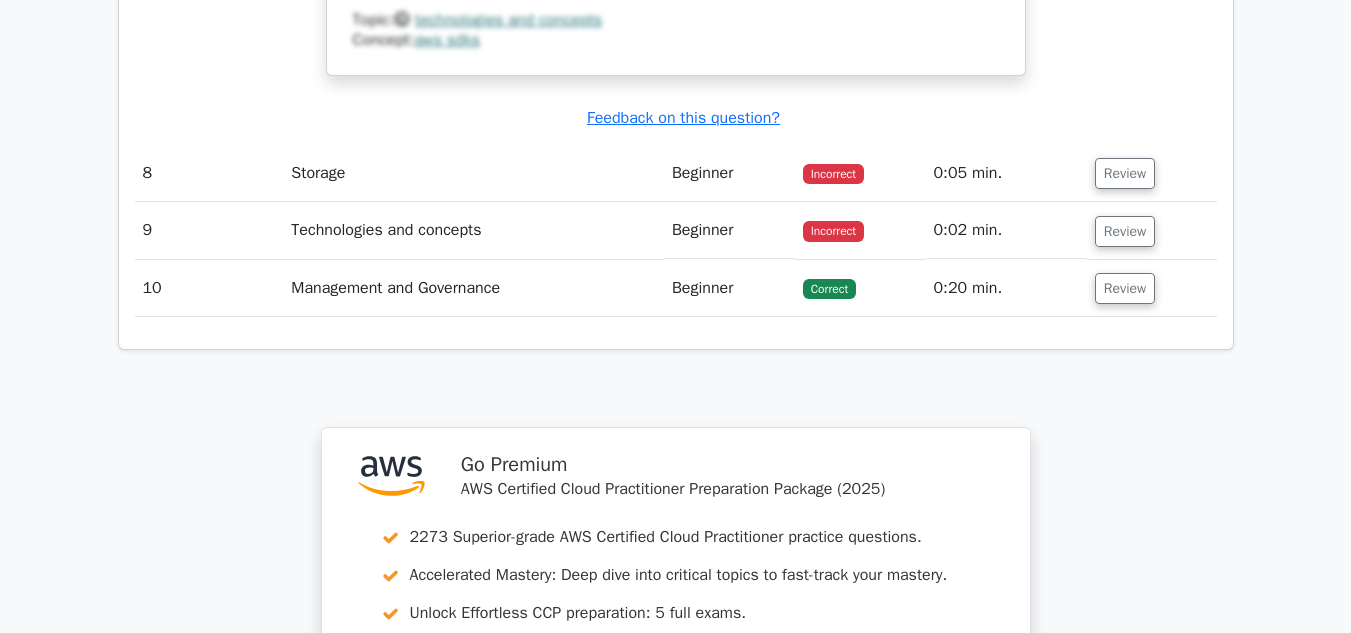 scroll, scrollTop: 7558, scrollLeft: 0, axis: vertical 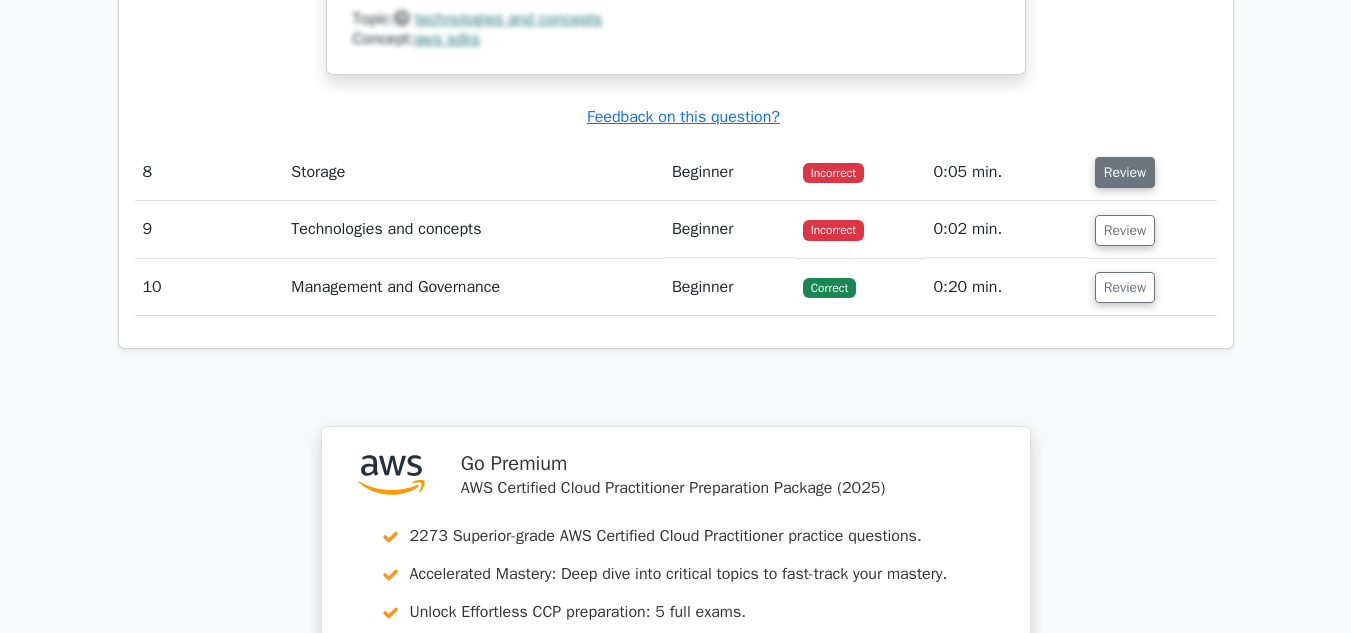 click on "Review" at bounding box center (1125, 172) 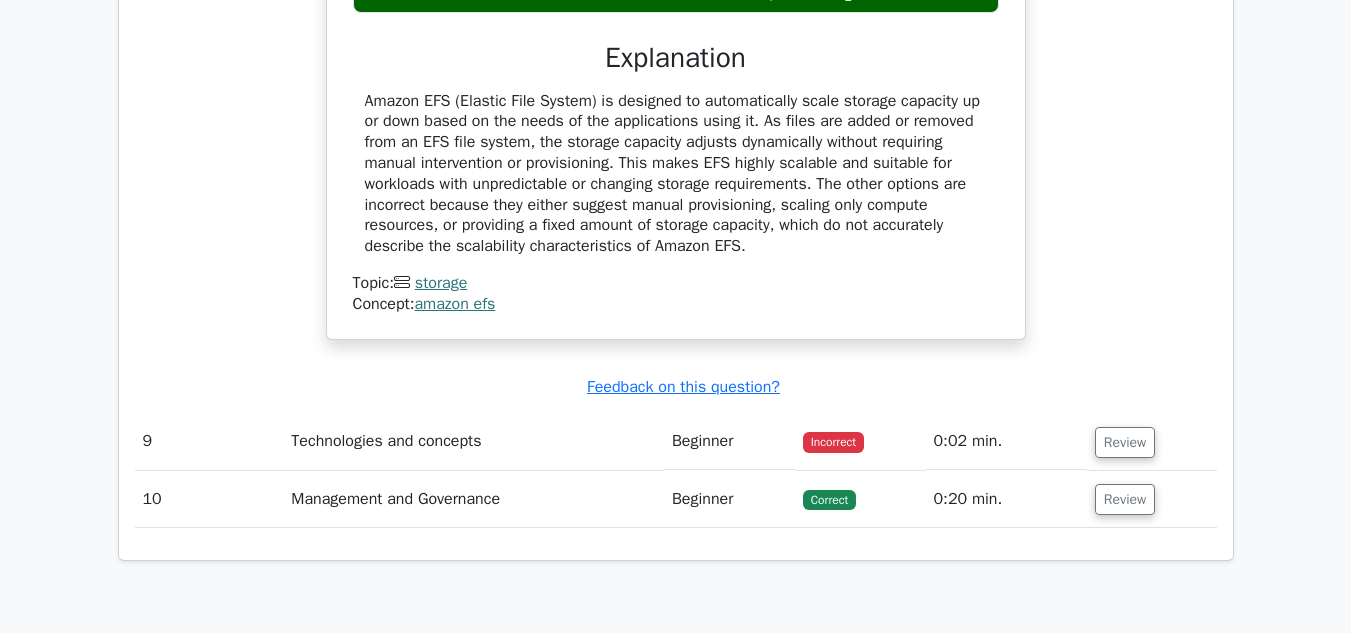 scroll, scrollTop: 8282, scrollLeft: 0, axis: vertical 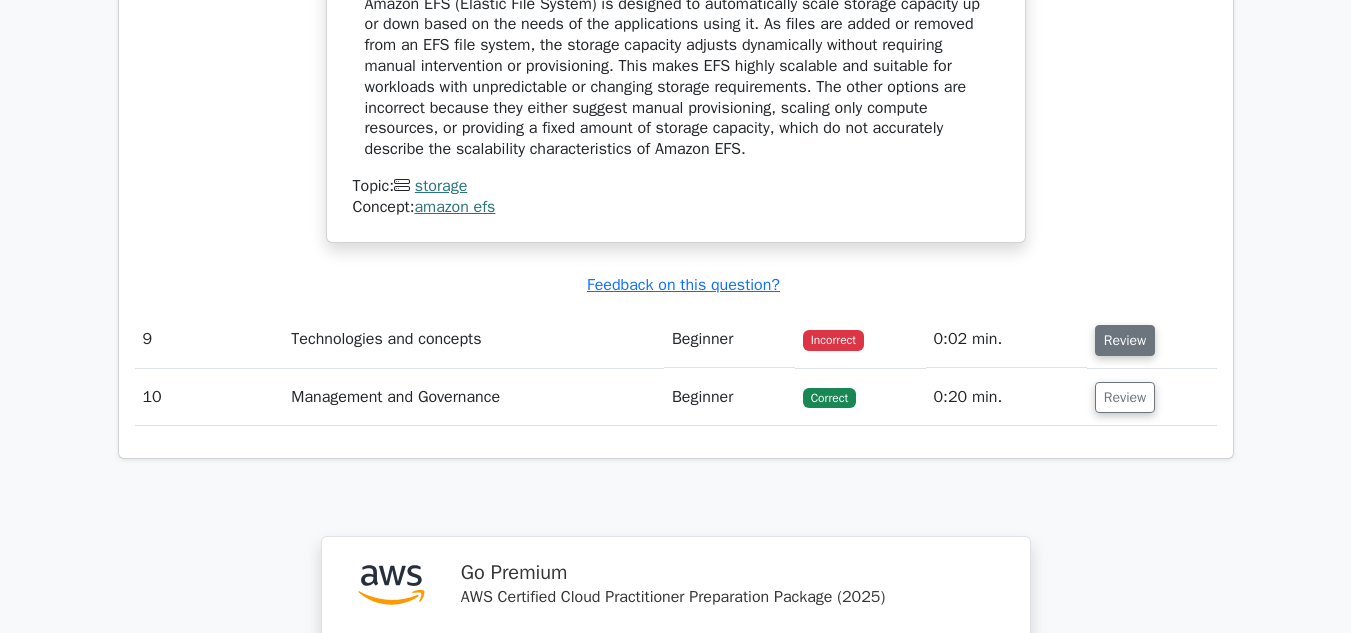click on "Review" at bounding box center (1125, 340) 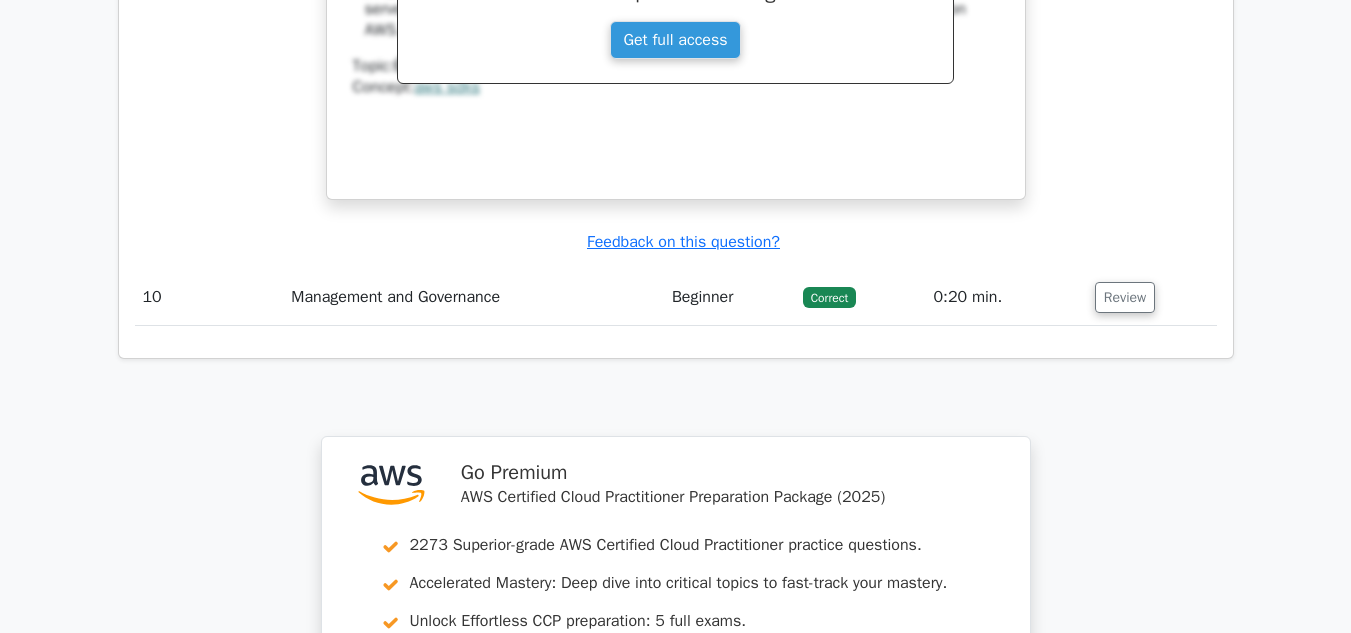 scroll, scrollTop: 9190, scrollLeft: 0, axis: vertical 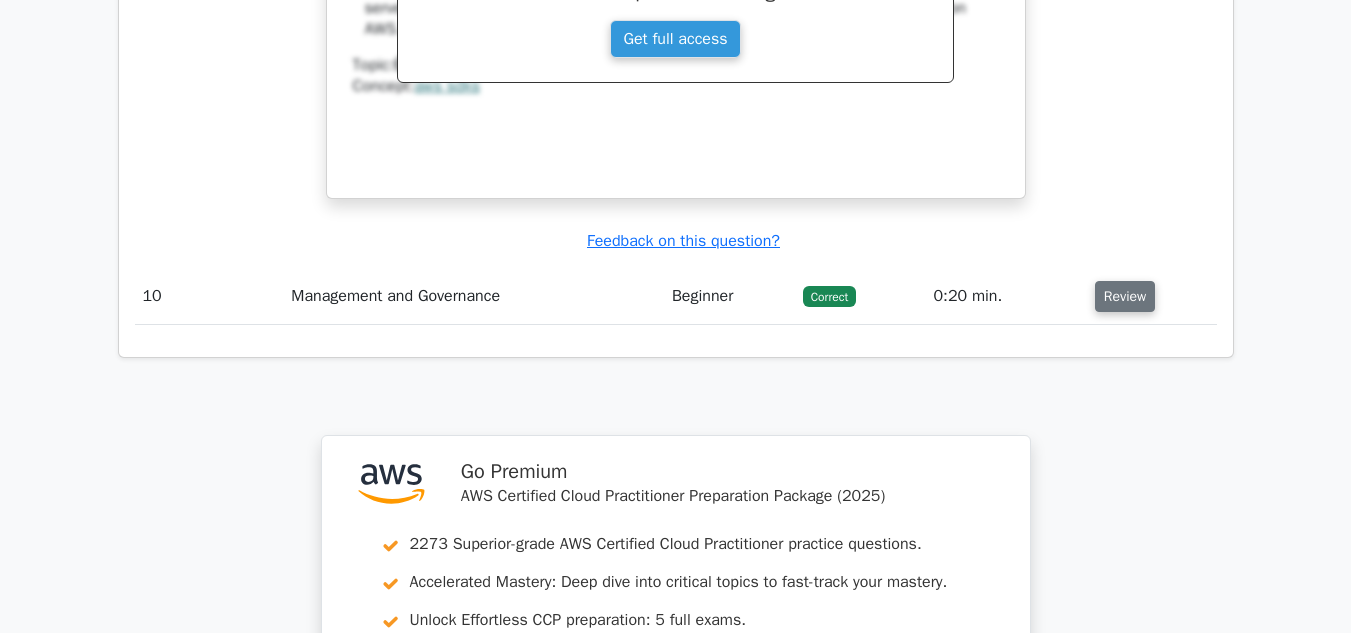 click on "Review" at bounding box center [1125, 296] 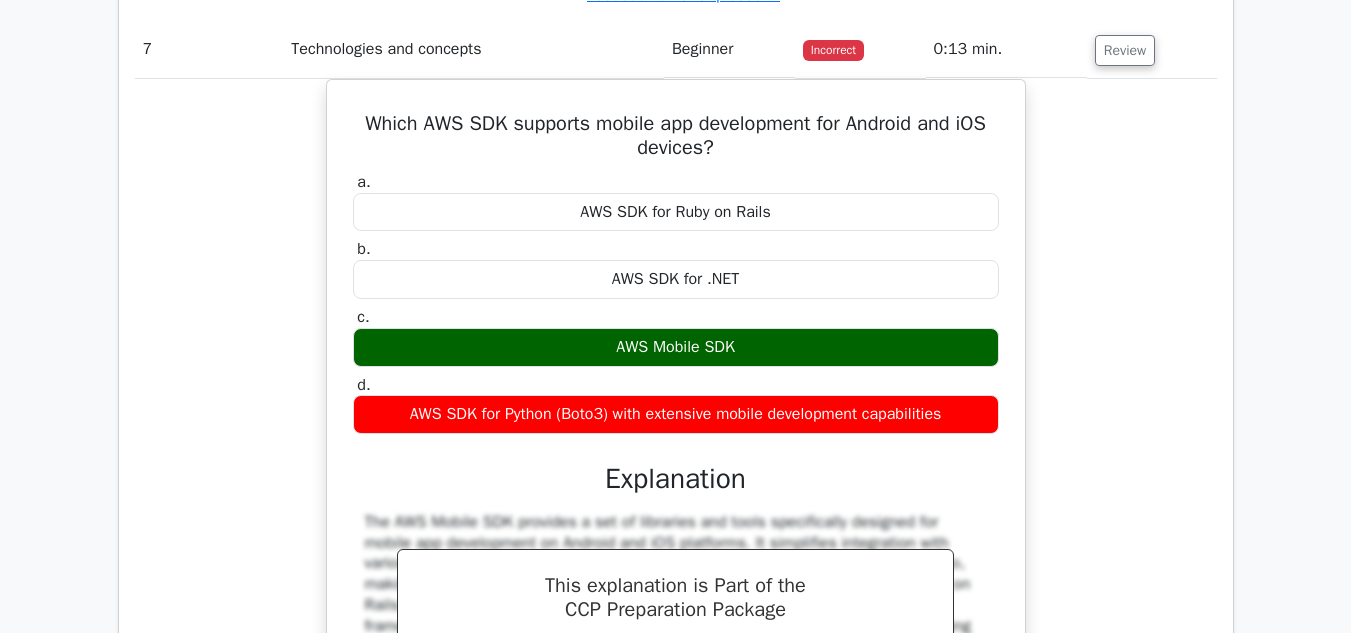 scroll, scrollTop: 6793, scrollLeft: 0, axis: vertical 